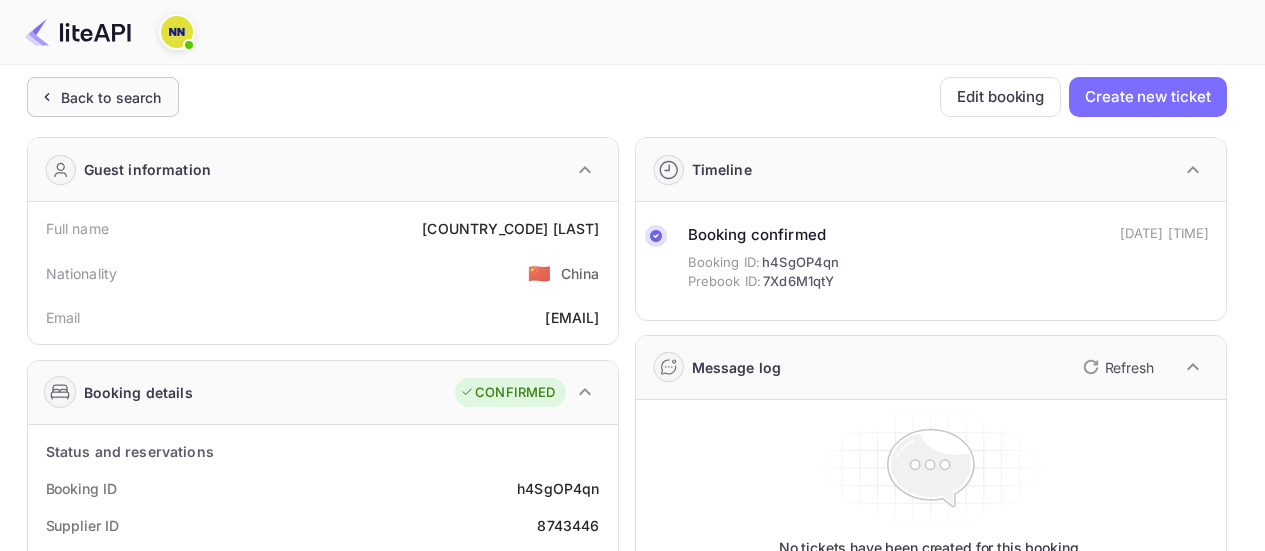 scroll, scrollTop: 0, scrollLeft: 0, axis: both 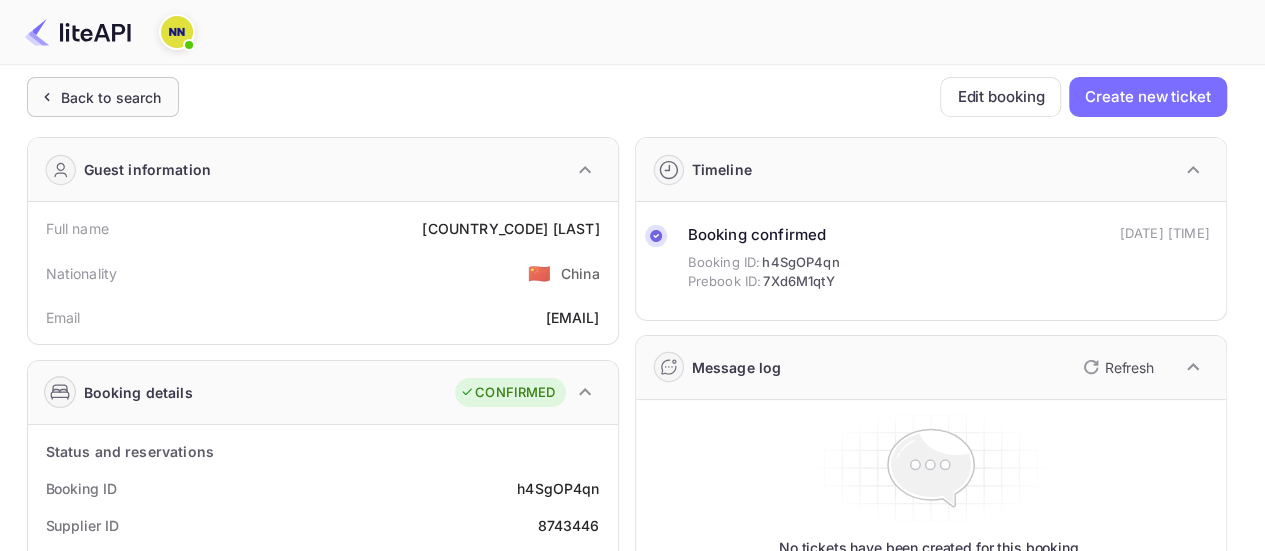 click on "Back to search" at bounding box center [111, 97] 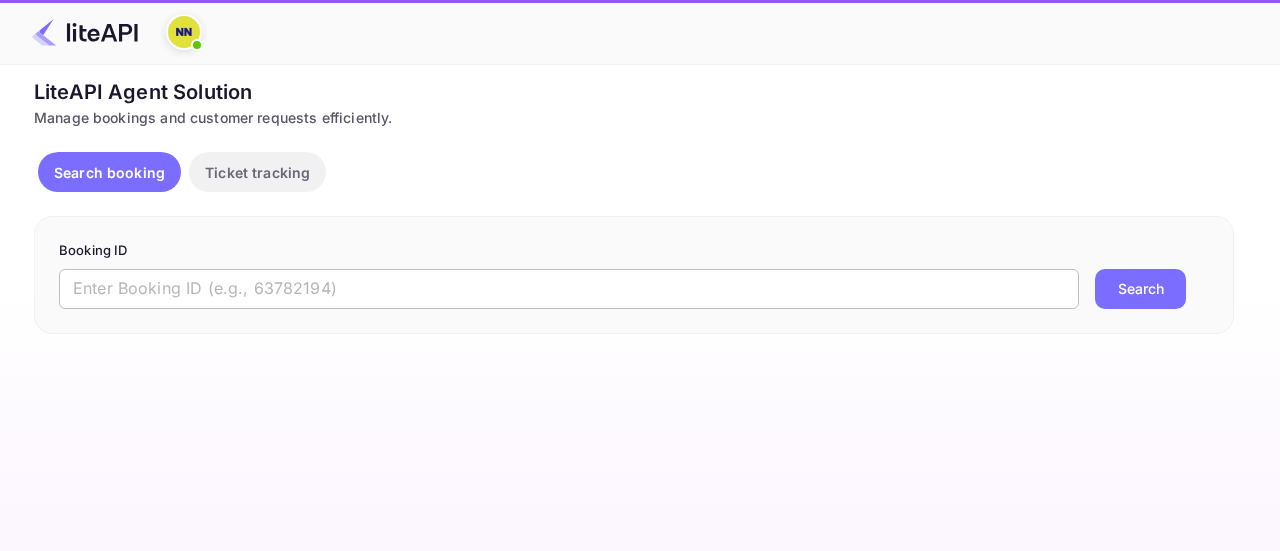 drag, startPoint x: 143, startPoint y: 281, endPoint x: 160, endPoint y: 277, distance: 17.464249 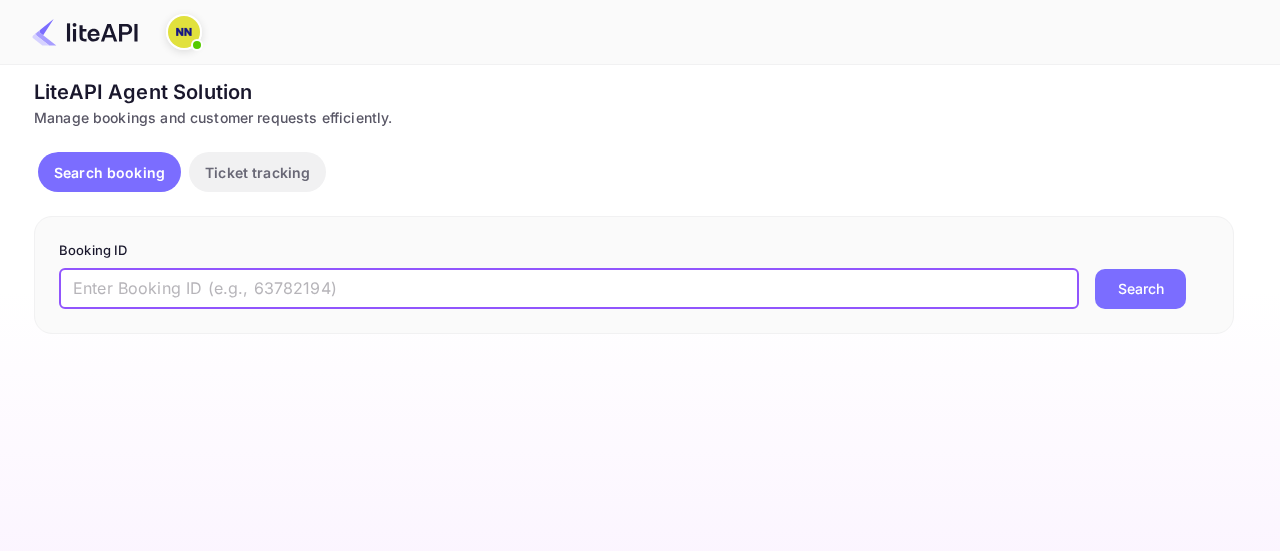 paste on "RffiYz4DP" 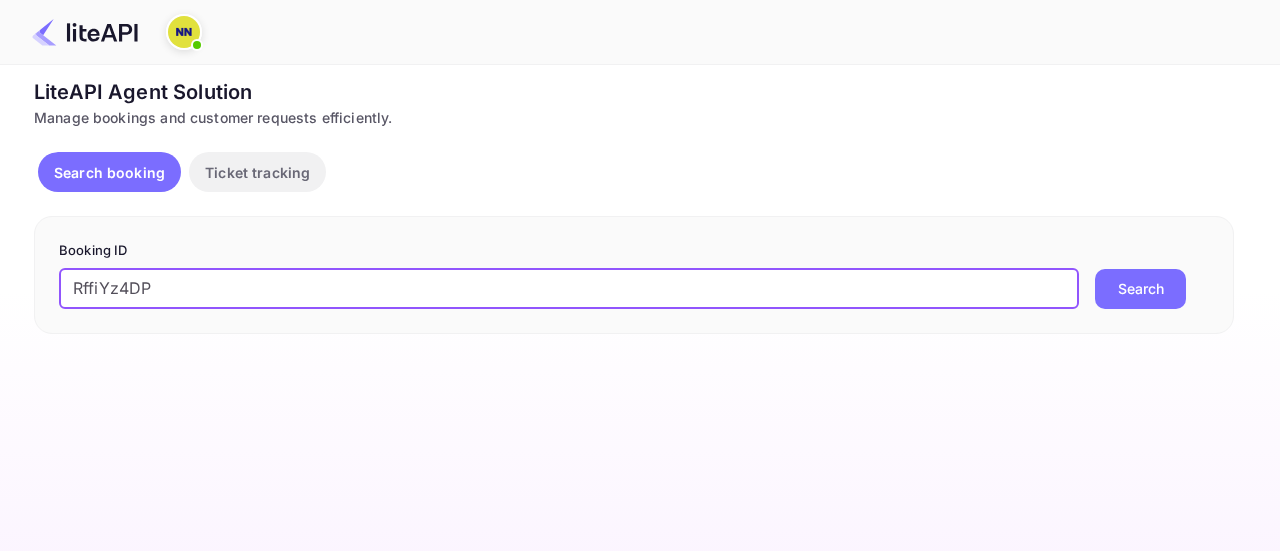 type on "RffiYz4DP" 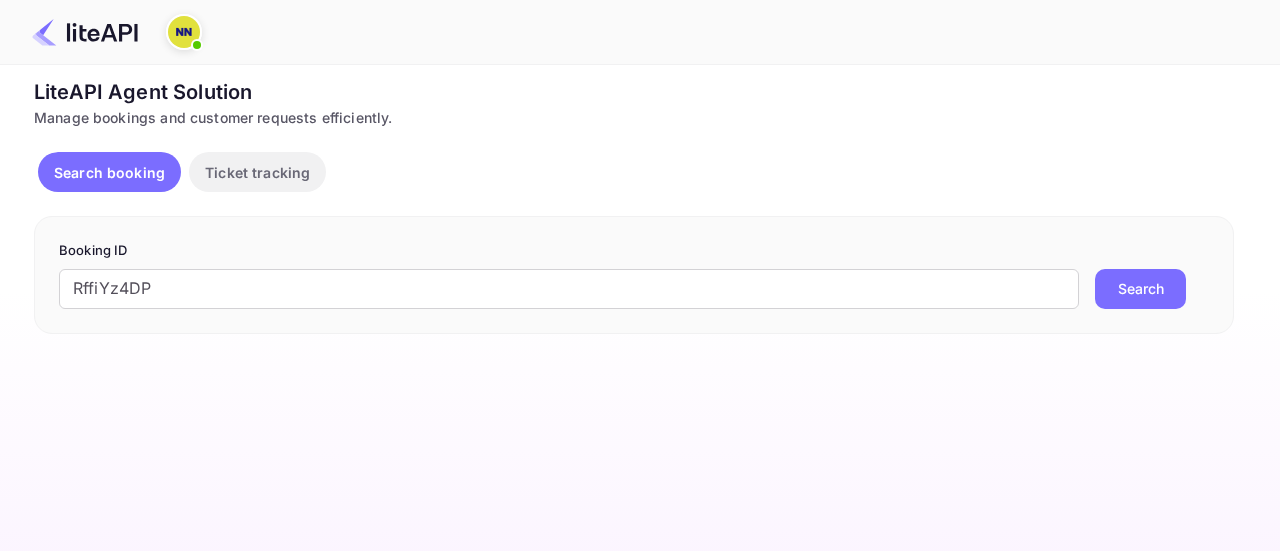 click on "Search" at bounding box center (1140, 289) 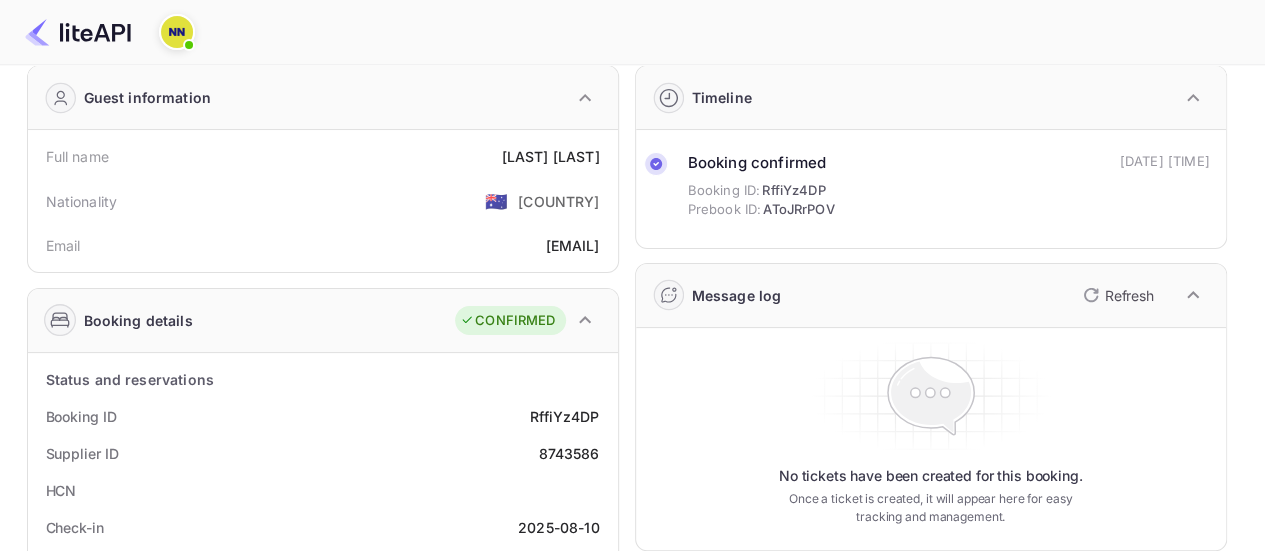 scroll, scrollTop: 0, scrollLeft: 0, axis: both 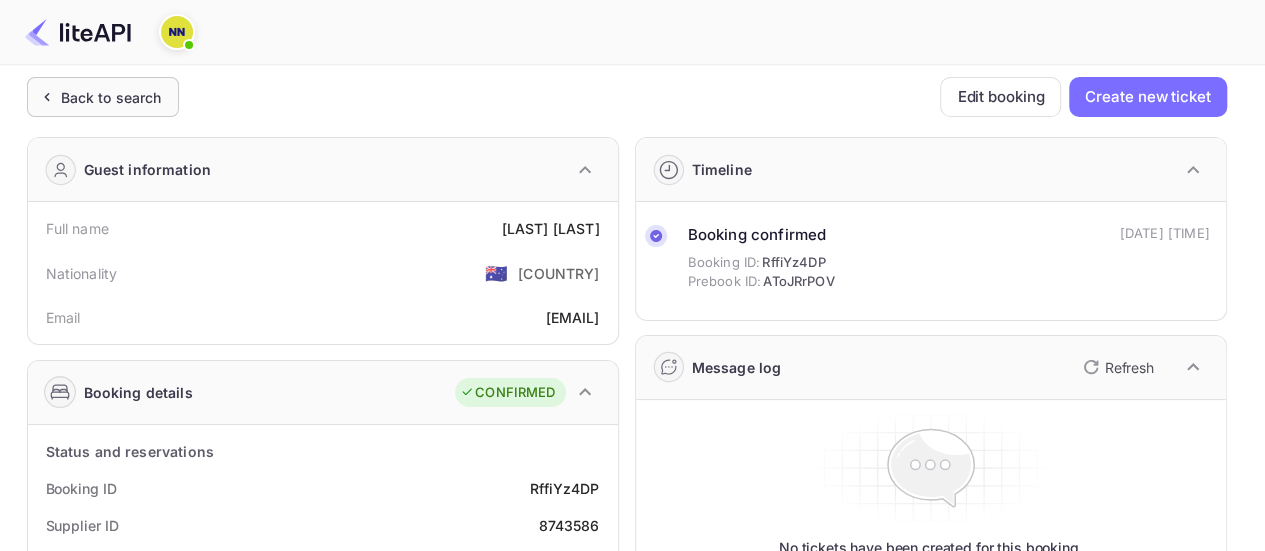 click on "Back to search" at bounding box center (111, 97) 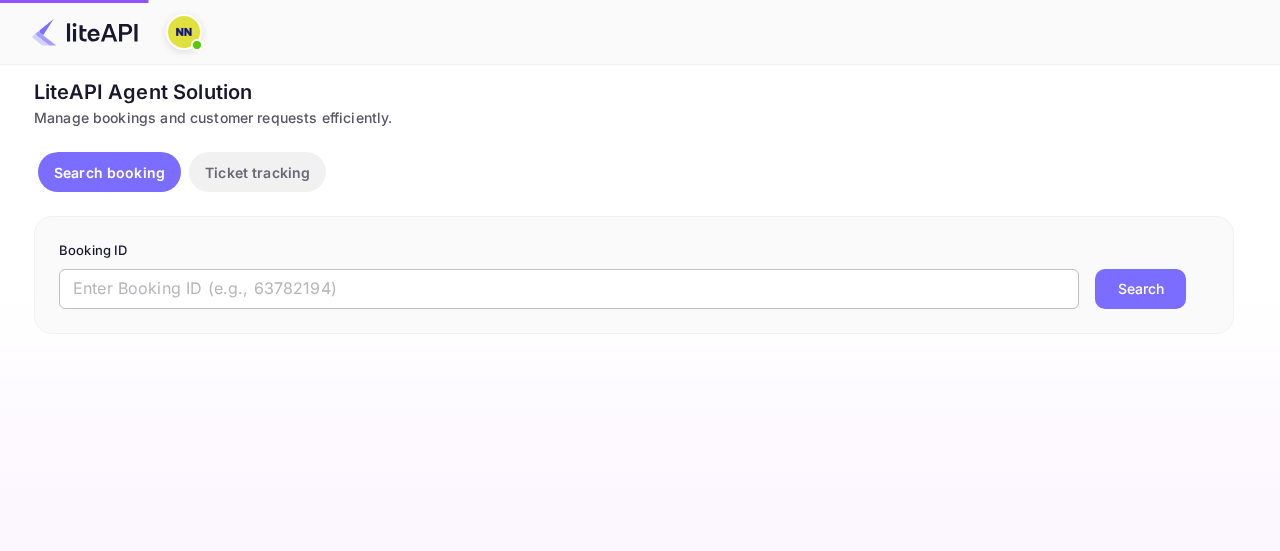 click at bounding box center (569, 289) 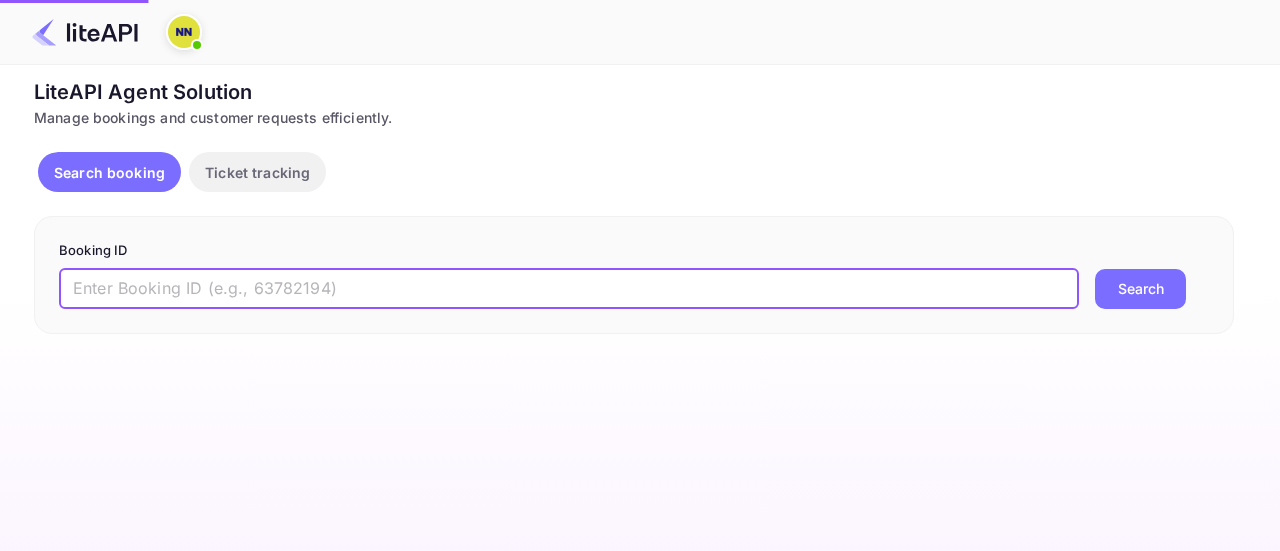 paste on "8743604" 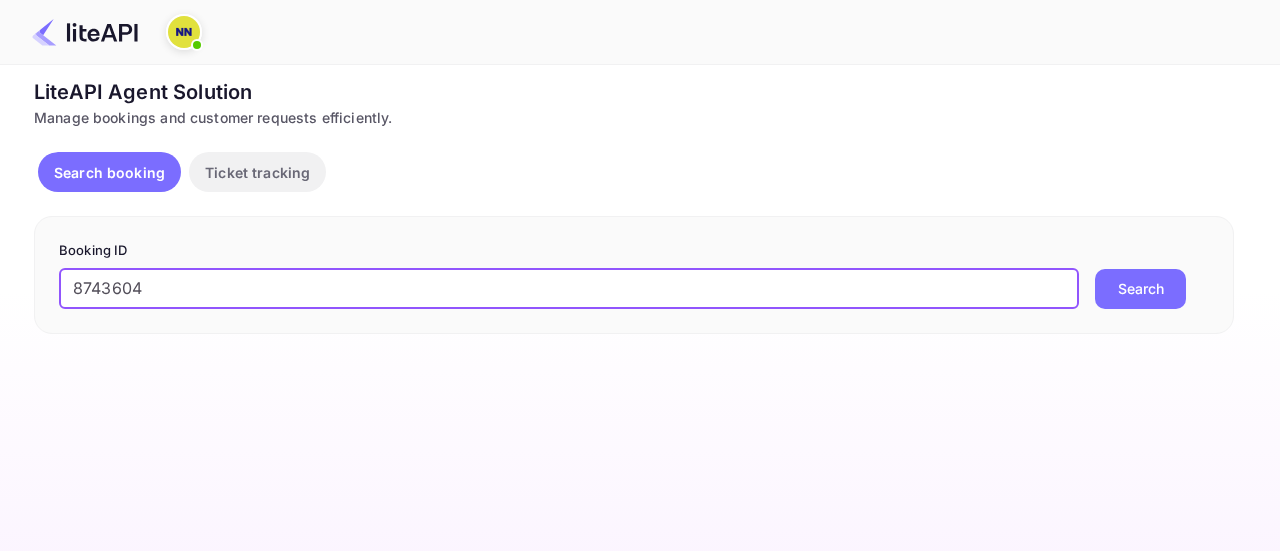 type on "8743604" 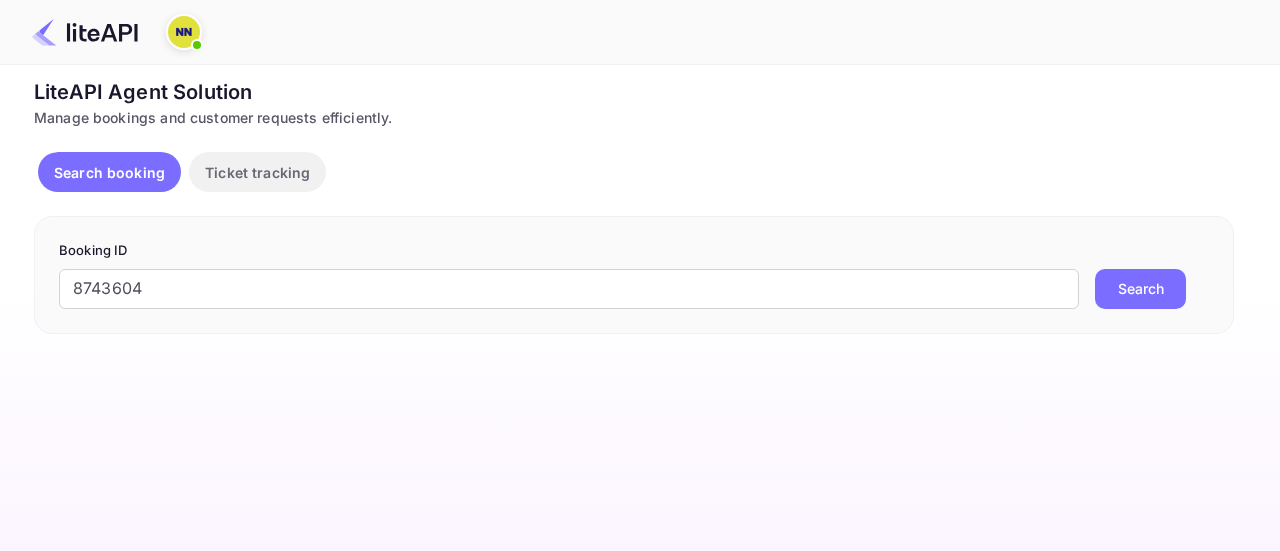 click on "Search" at bounding box center (1140, 289) 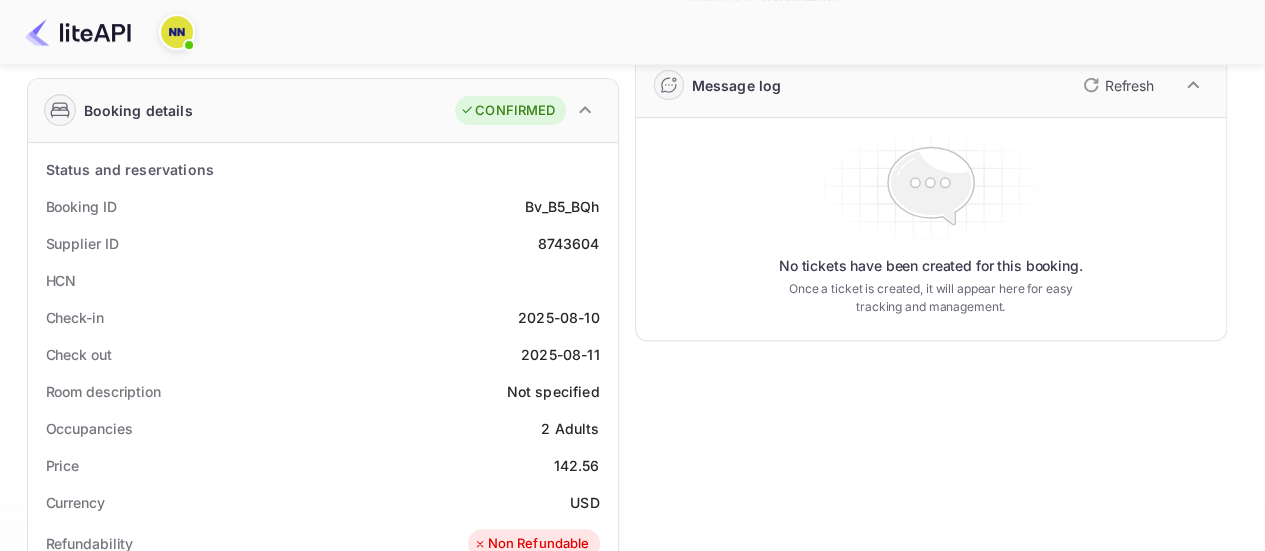 scroll, scrollTop: 0, scrollLeft: 0, axis: both 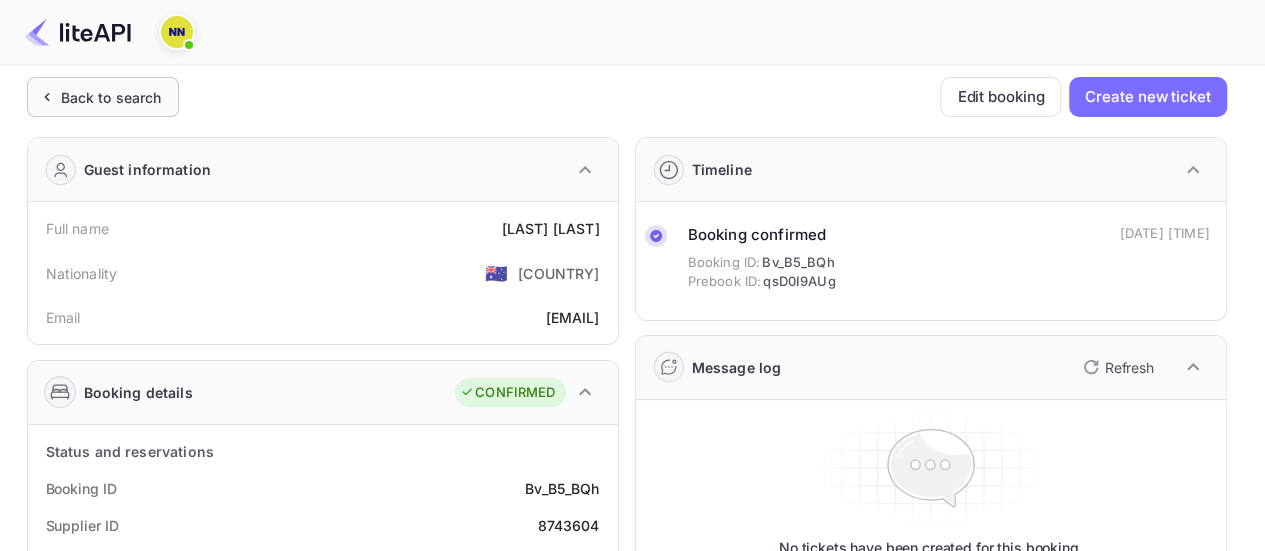 click on "Back to search" at bounding box center [111, 97] 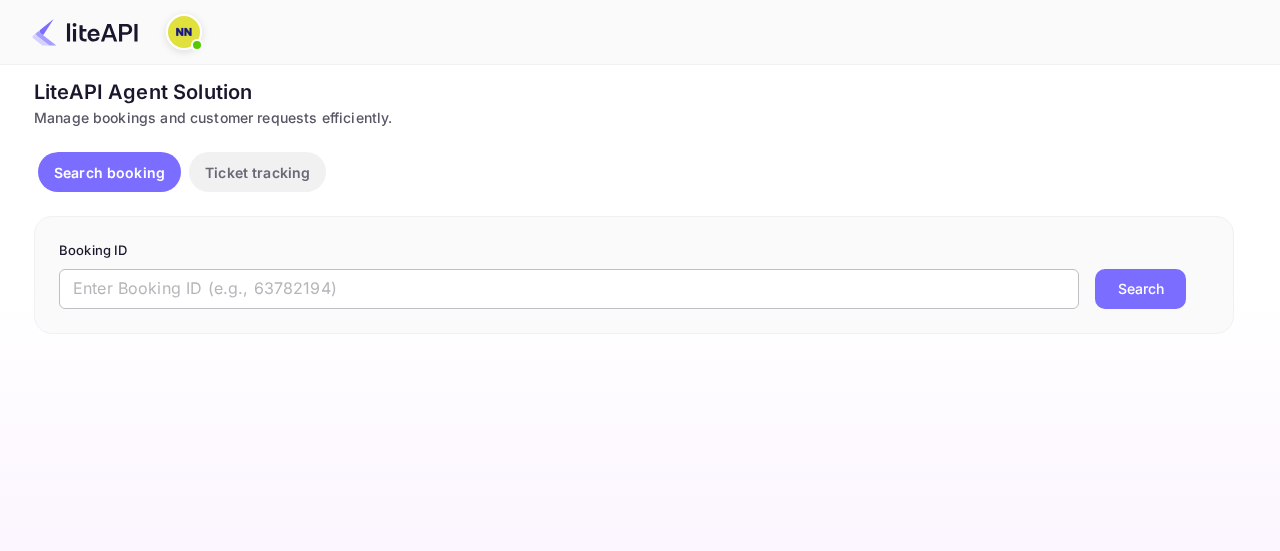 click at bounding box center (569, 289) 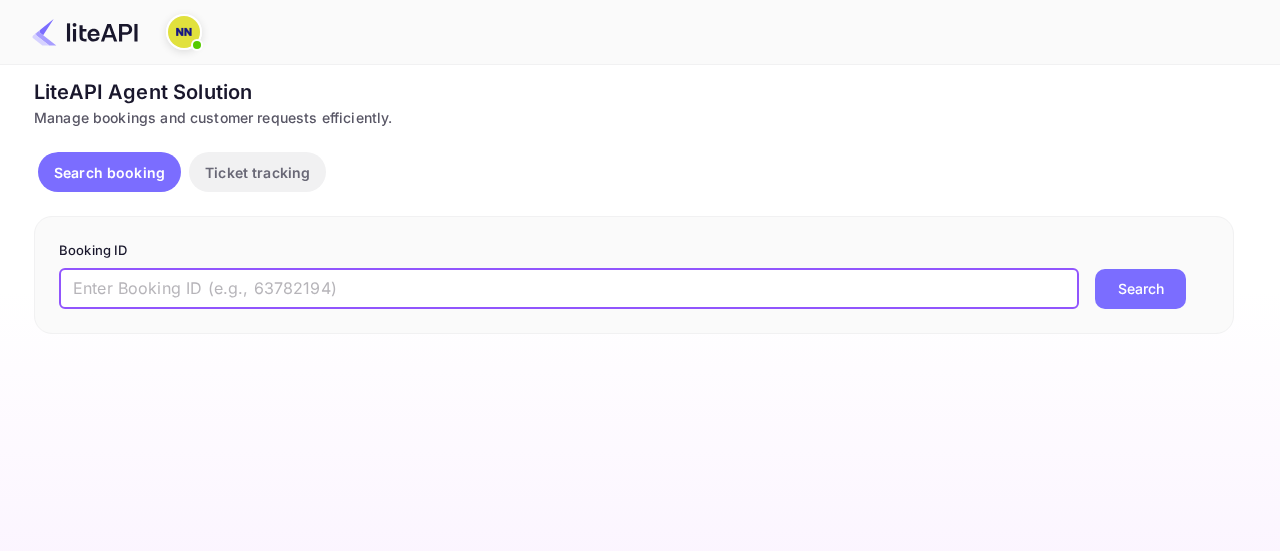 paste on "h4SgOP4qn" 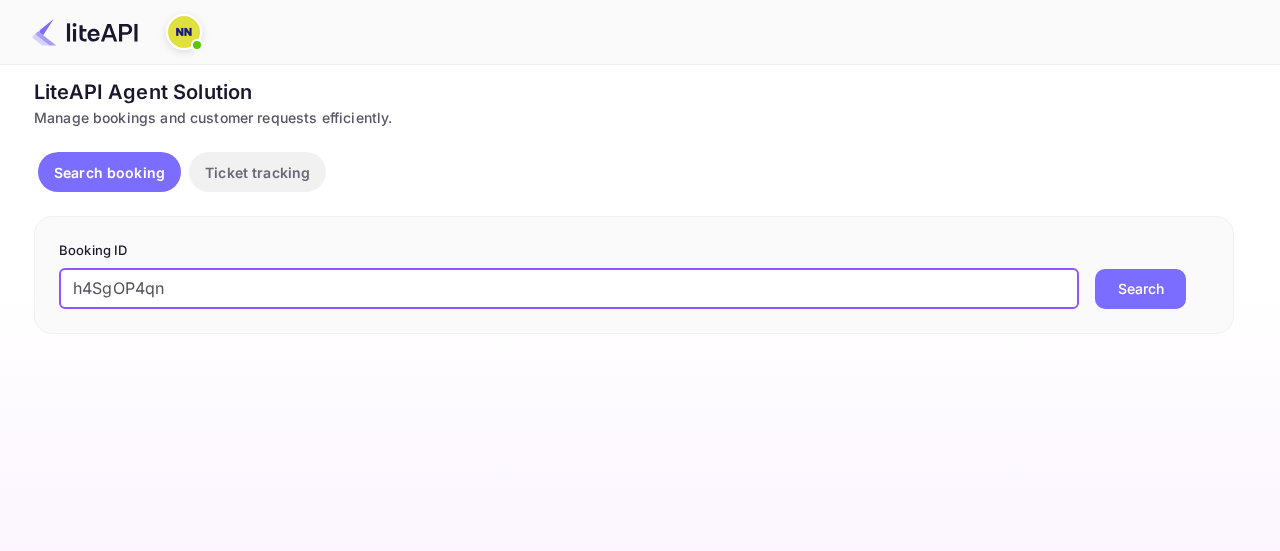 type on "h4SgOP4qn" 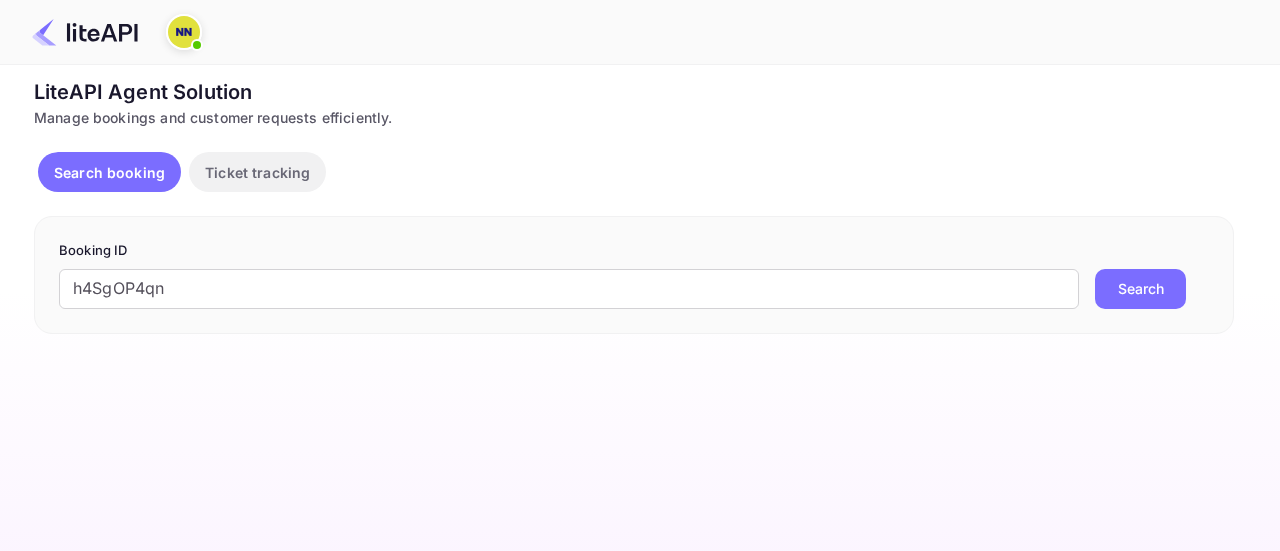 click on "Search" at bounding box center [1140, 289] 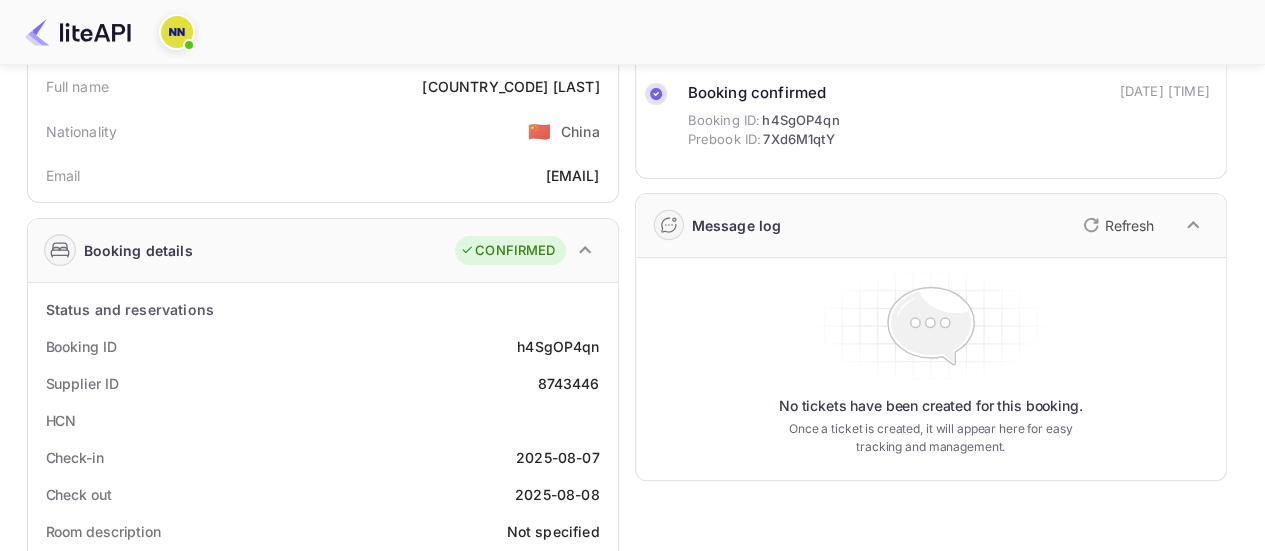 scroll, scrollTop: 0, scrollLeft: 0, axis: both 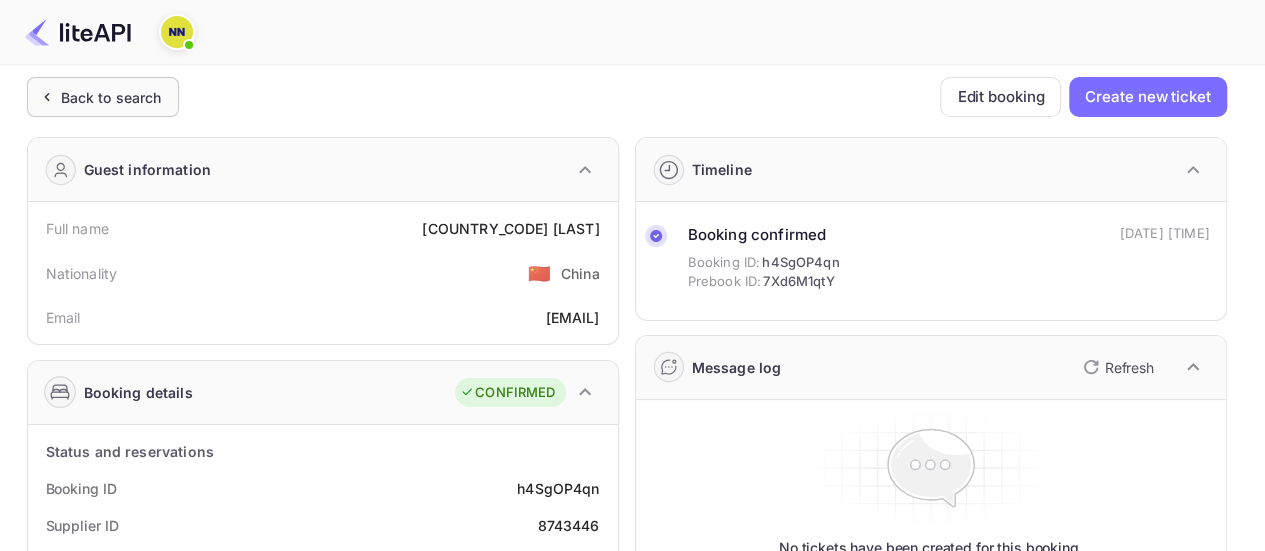 click on "Back to search" at bounding box center [111, 97] 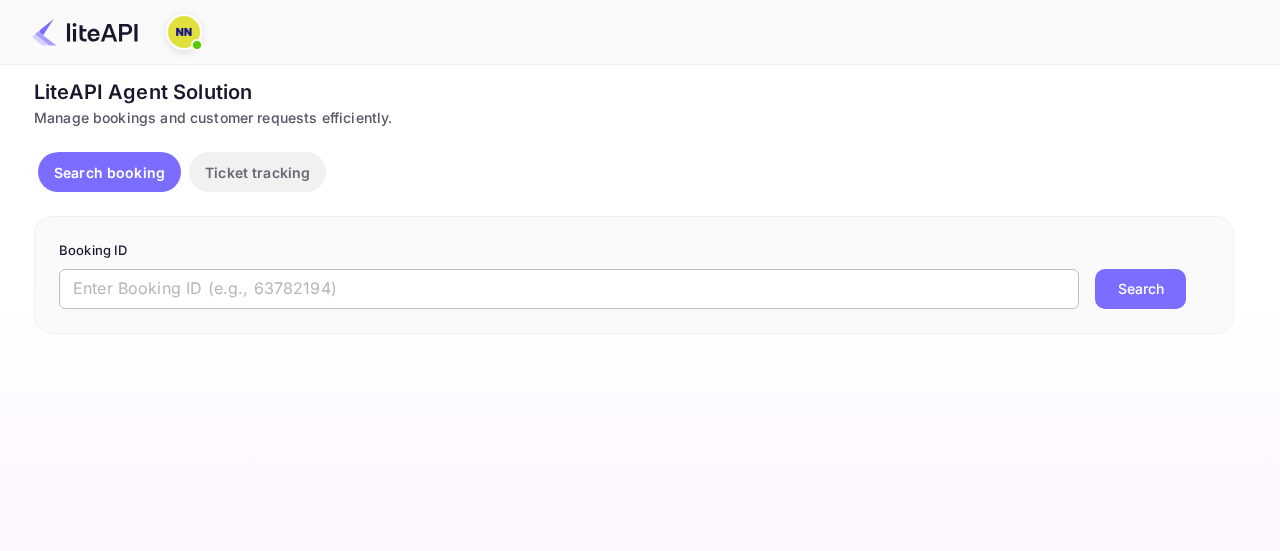click at bounding box center (569, 289) 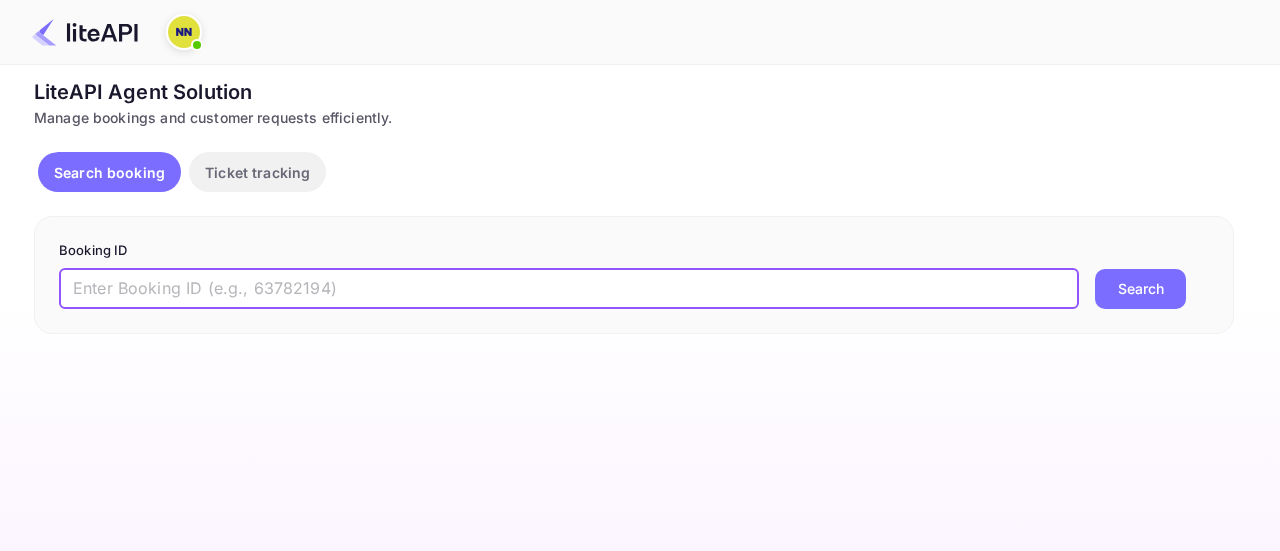 paste on "AGylg3kD" 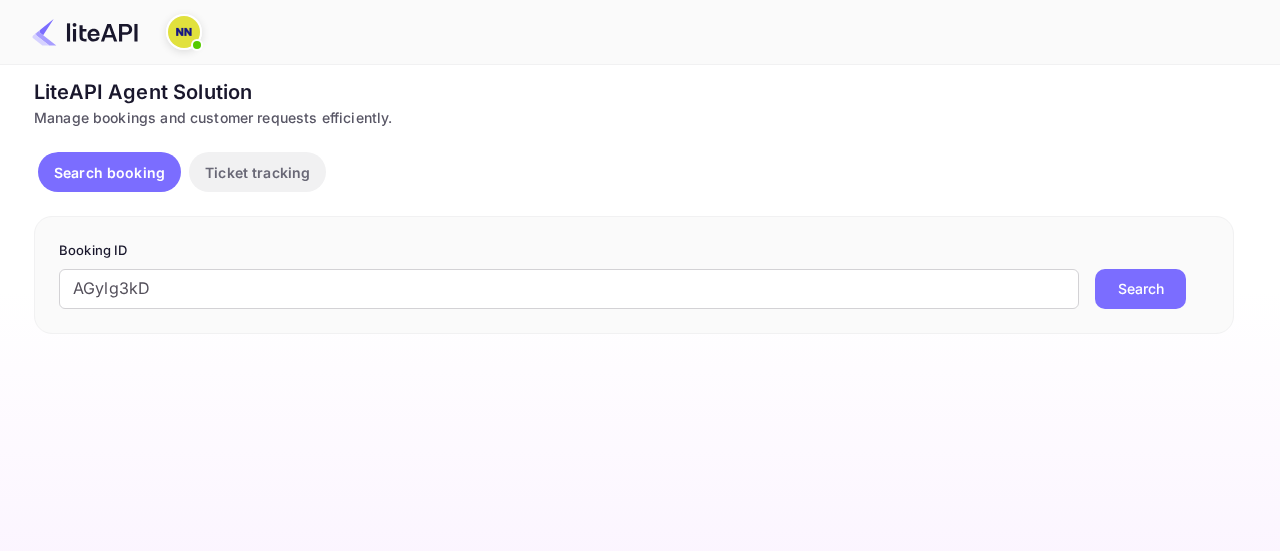 click on "Search" at bounding box center (1140, 289) 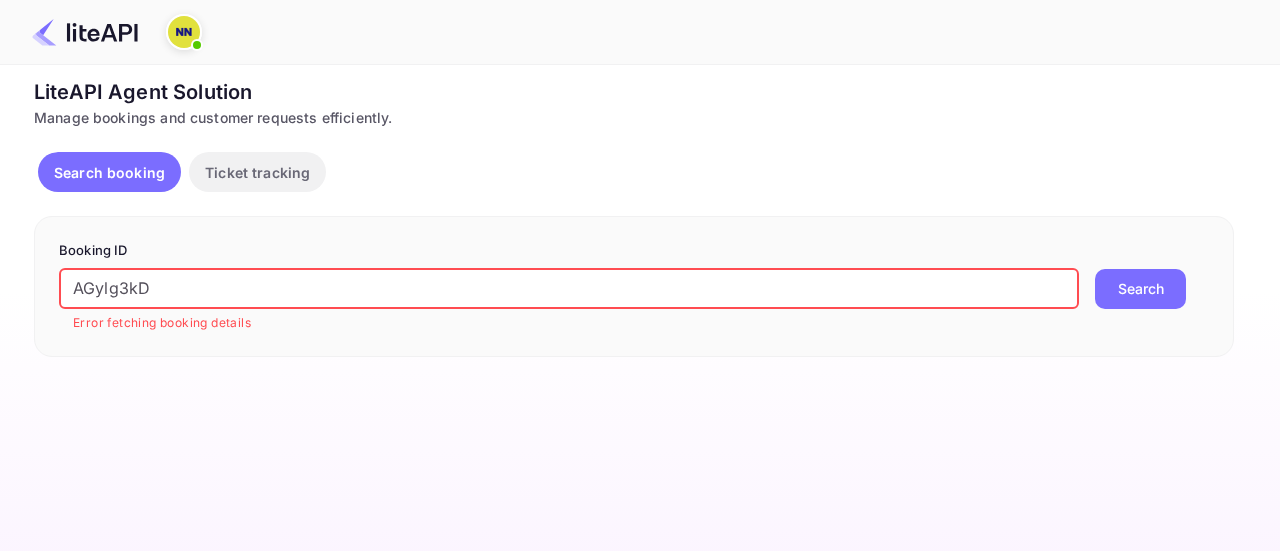drag, startPoint x: 174, startPoint y: 286, endPoint x: 0, endPoint y: 293, distance: 174.14075 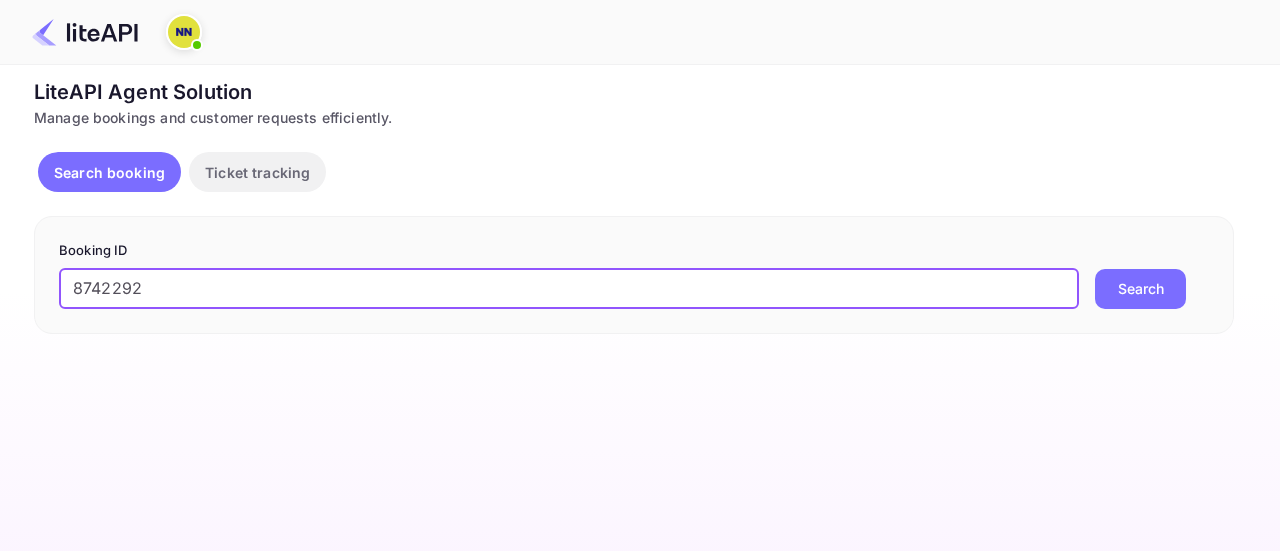 type on "8742292" 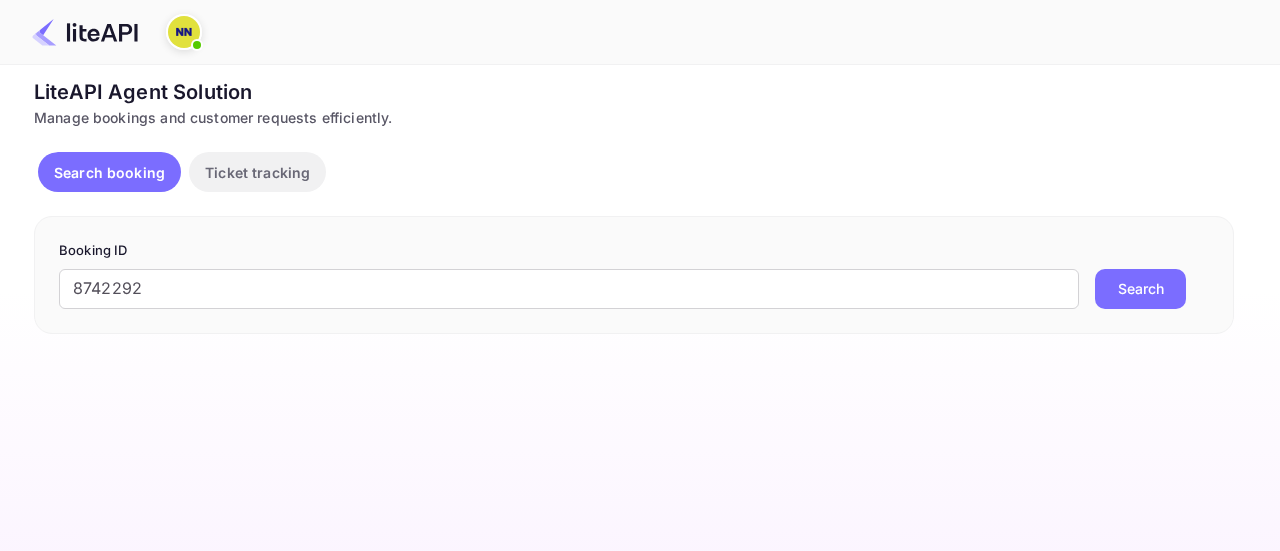 click on "Search" at bounding box center (1140, 289) 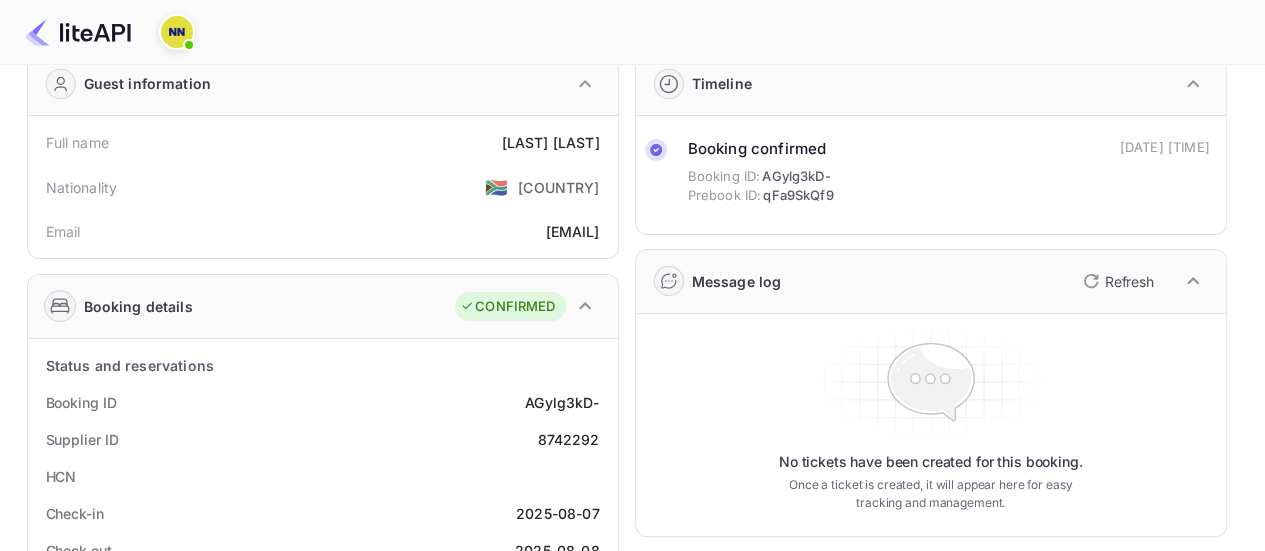 scroll, scrollTop: 0, scrollLeft: 0, axis: both 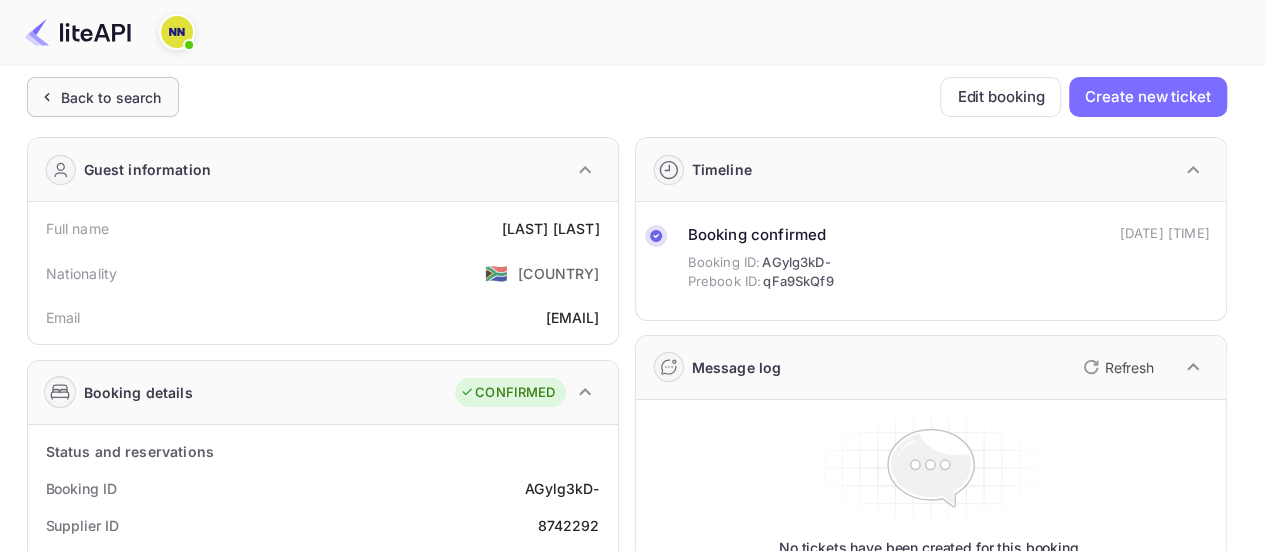 click on "Back to search" at bounding box center (111, 97) 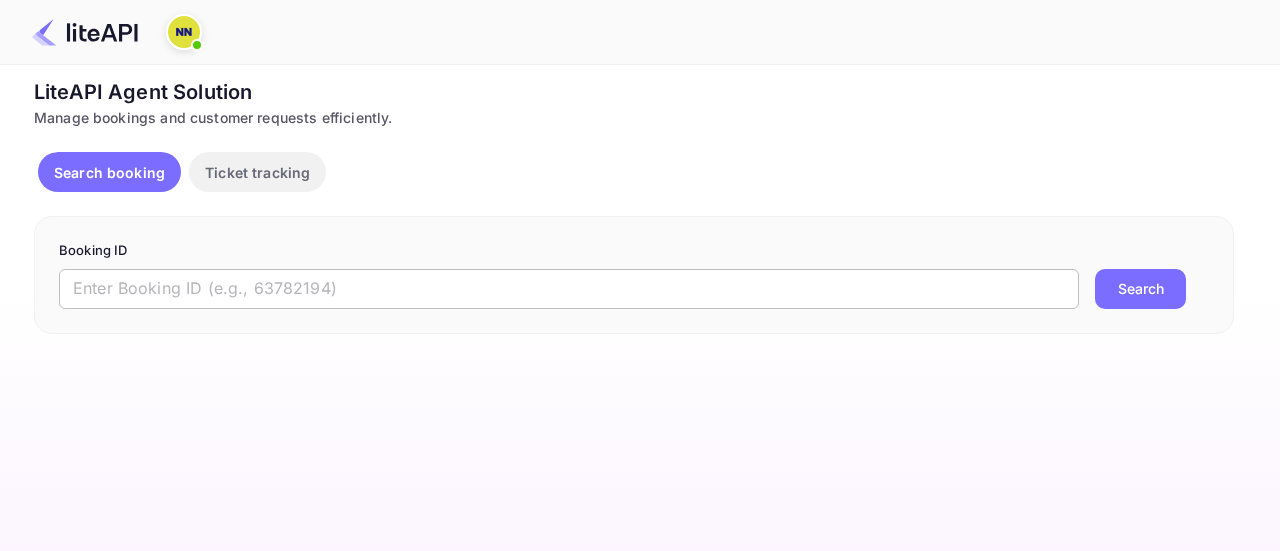 click at bounding box center [569, 289] 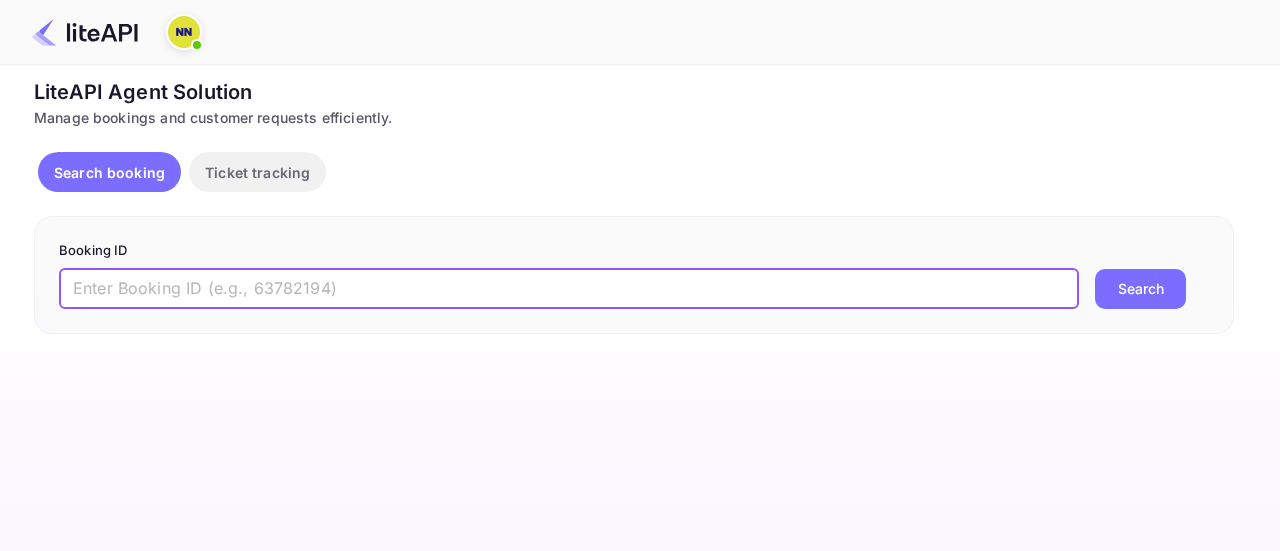 paste on "ijSdFiQ8t" 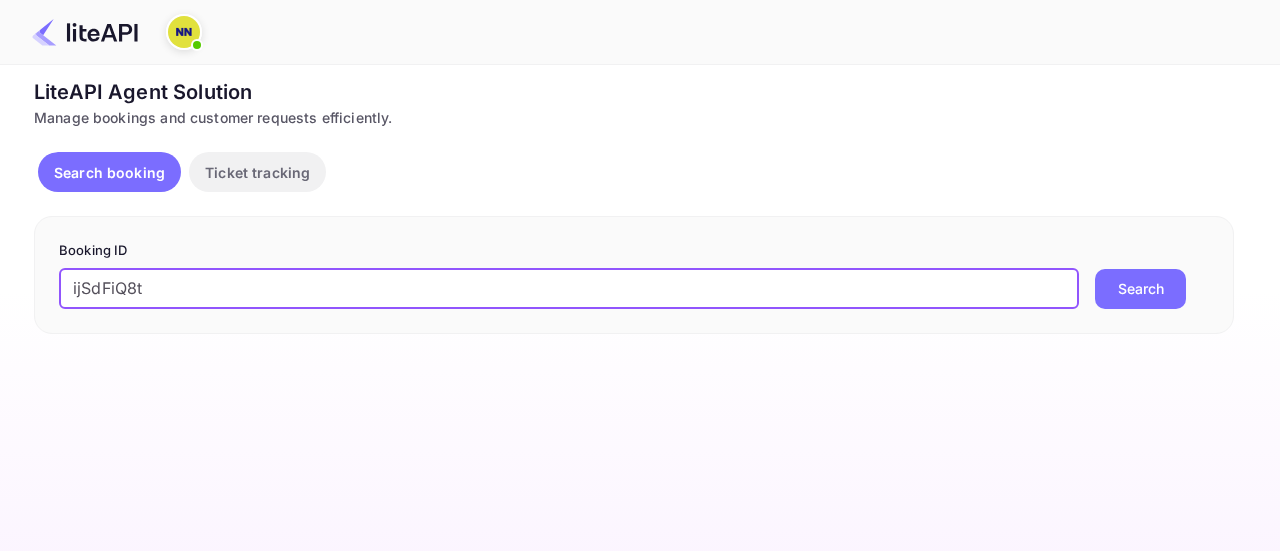 type on "ijSdFiQ8t" 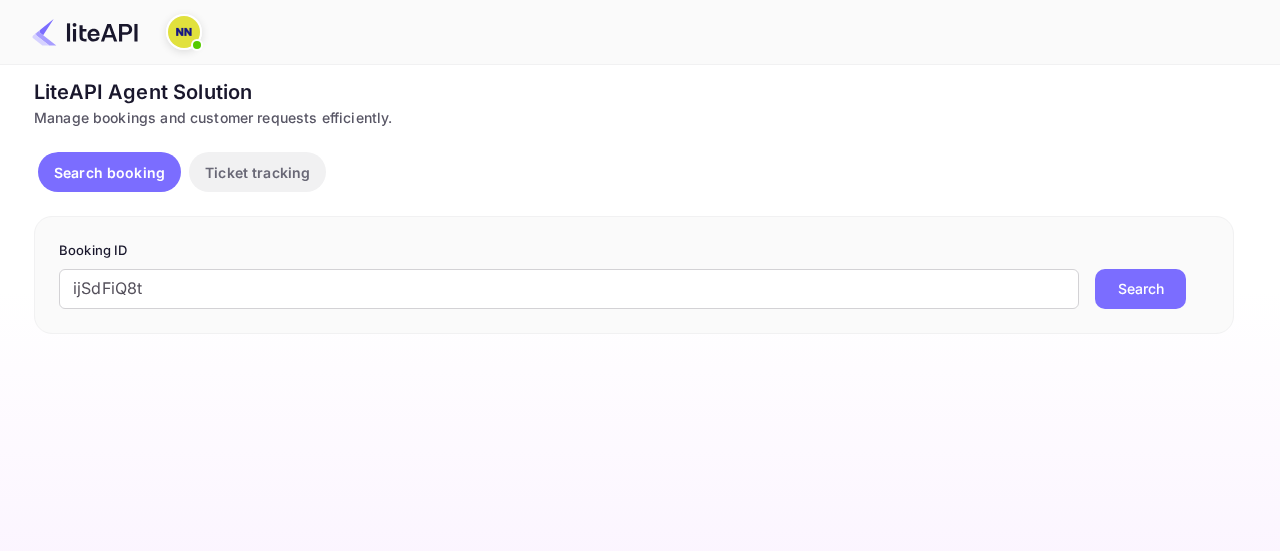 click on "Search" at bounding box center [1140, 289] 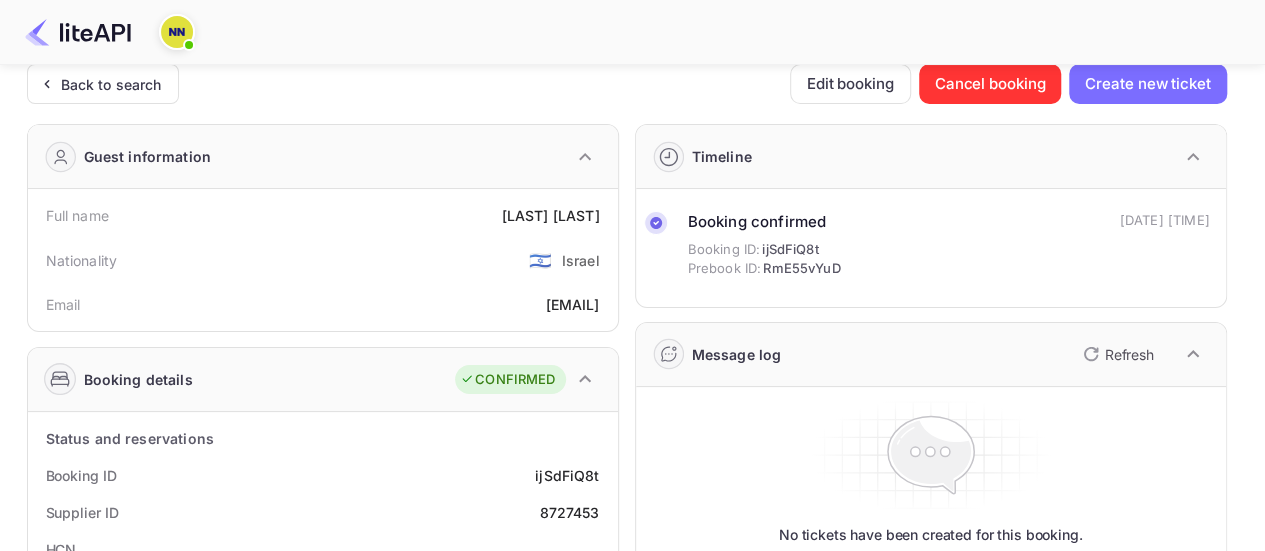scroll, scrollTop: 0, scrollLeft: 0, axis: both 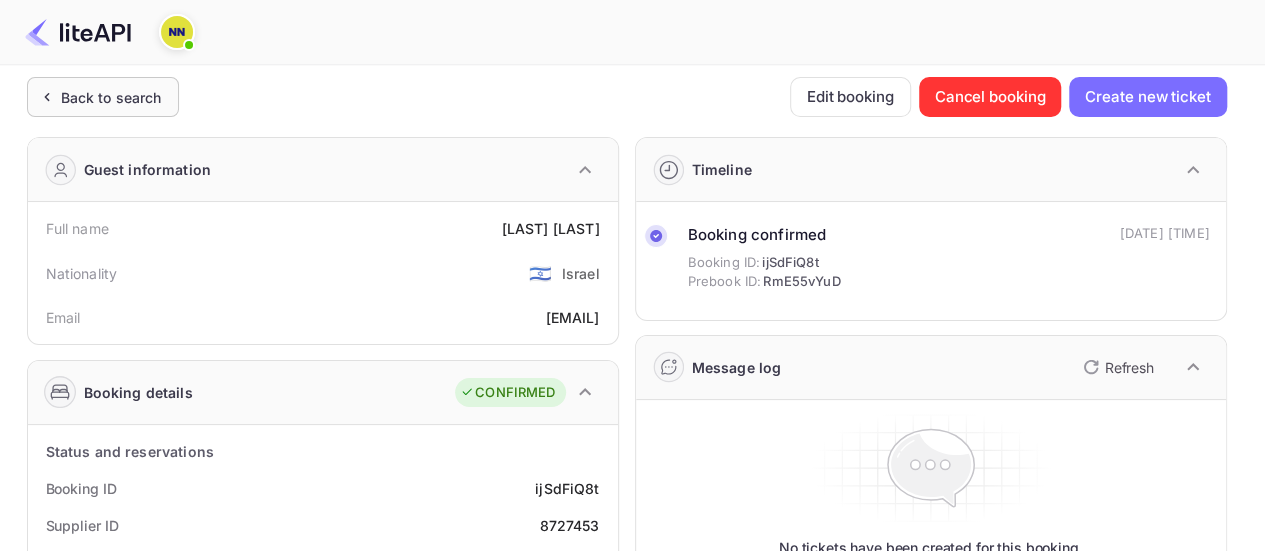 click on "Back to search" at bounding box center [111, 97] 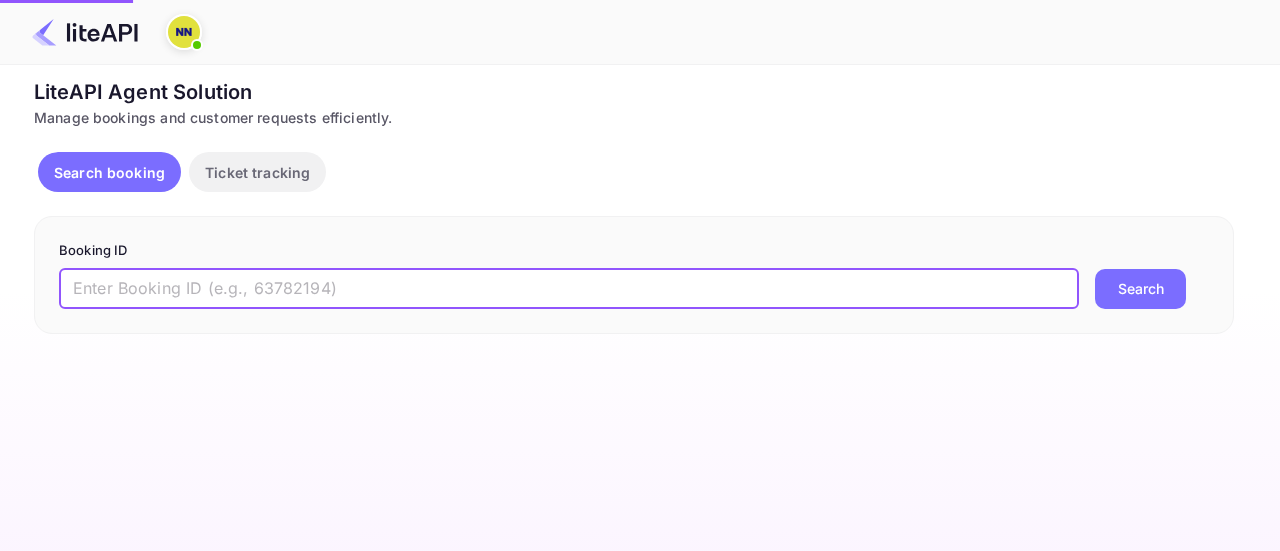 click at bounding box center (569, 289) 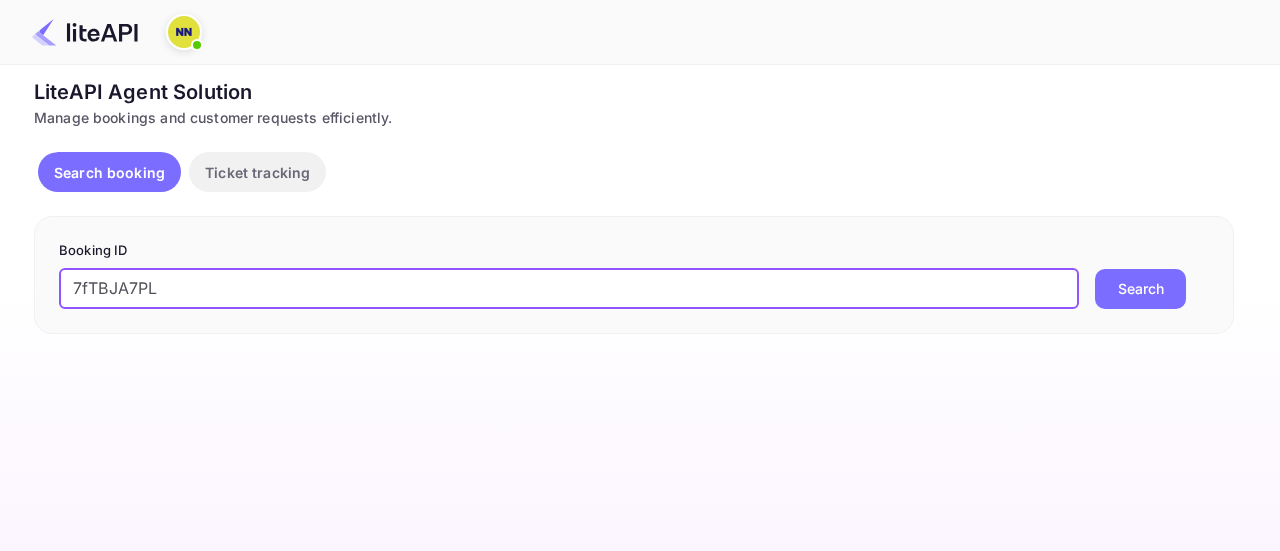 type on "7fTBJA7PL" 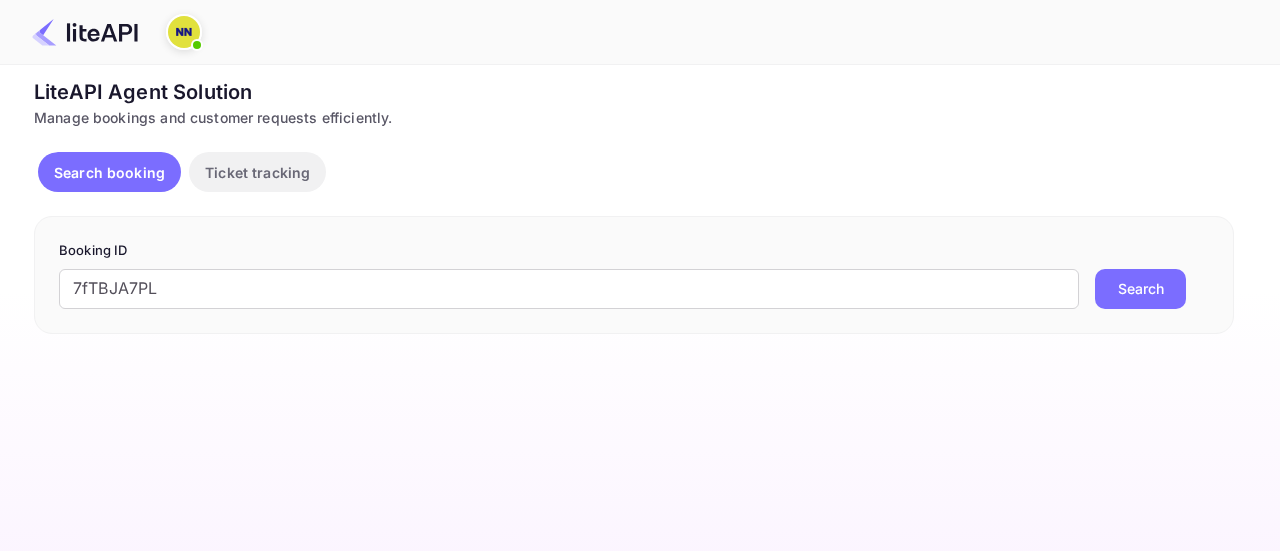click on "Search" at bounding box center [1140, 289] 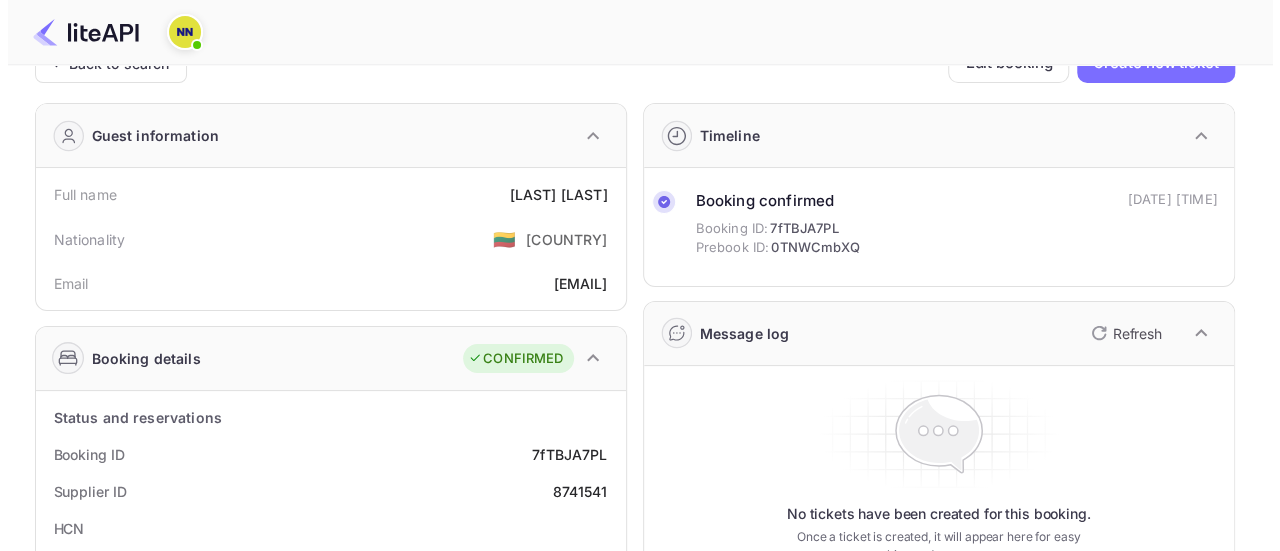 scroll, scrollTop: 0, scrollLeft: 0, axis: both 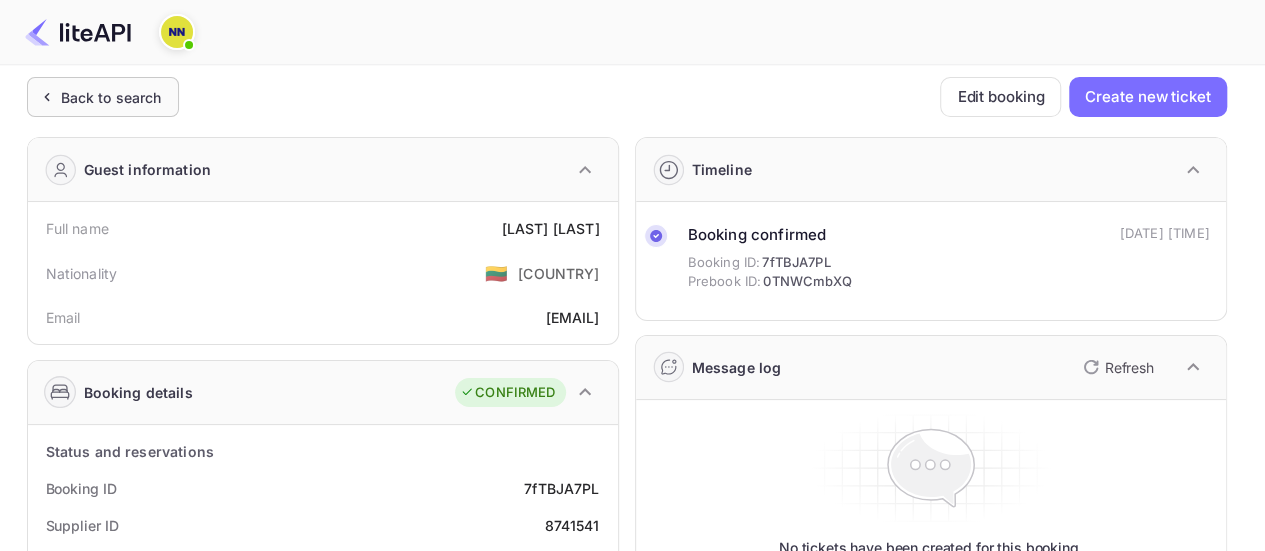 click on "Back to search" at bounding box center (111, 97) 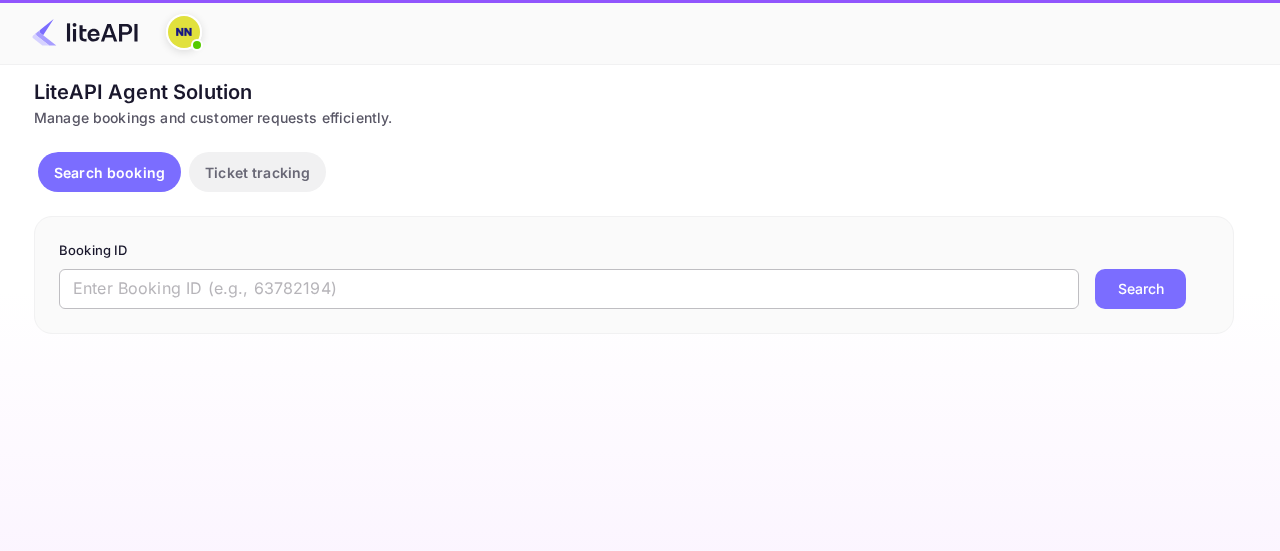 click at bounding box center (569, 289) 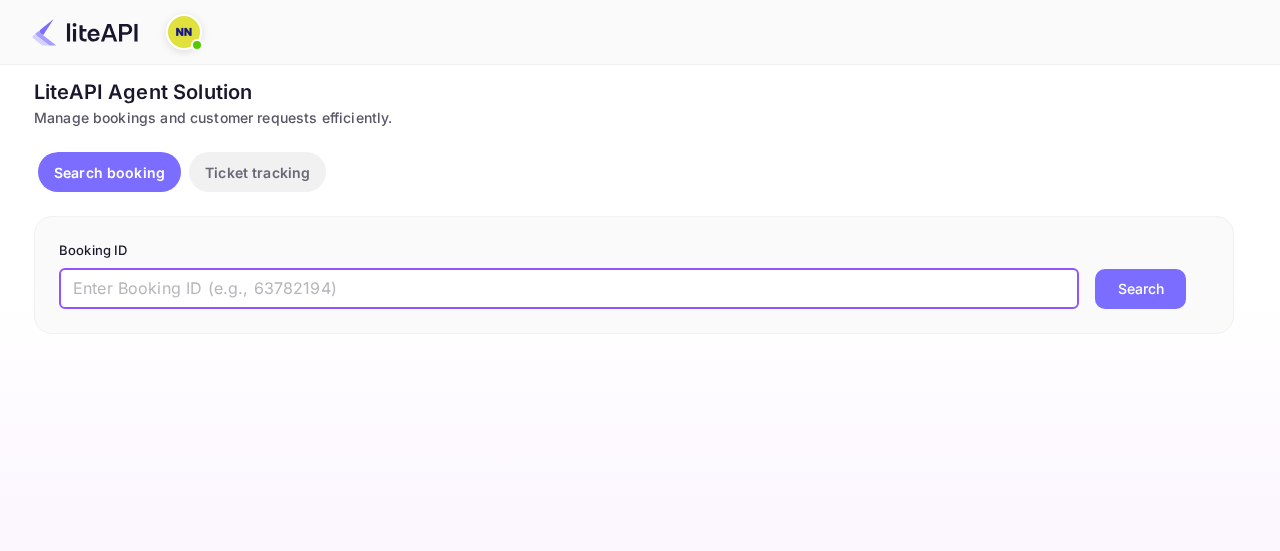 paste on "syrKWk92F" 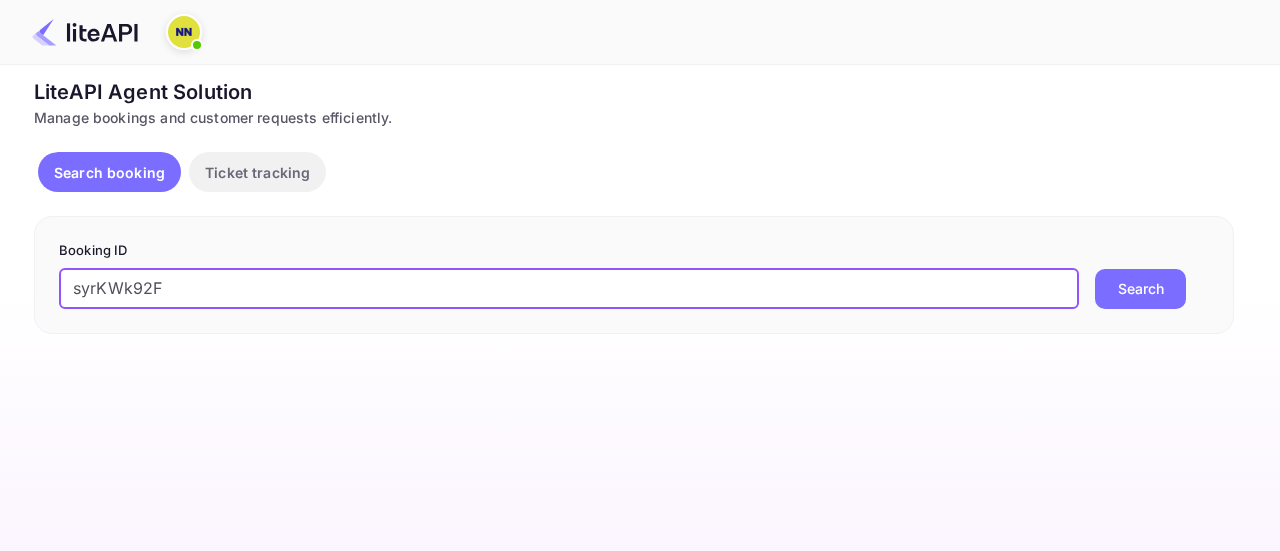 type on "syrKWk92F" 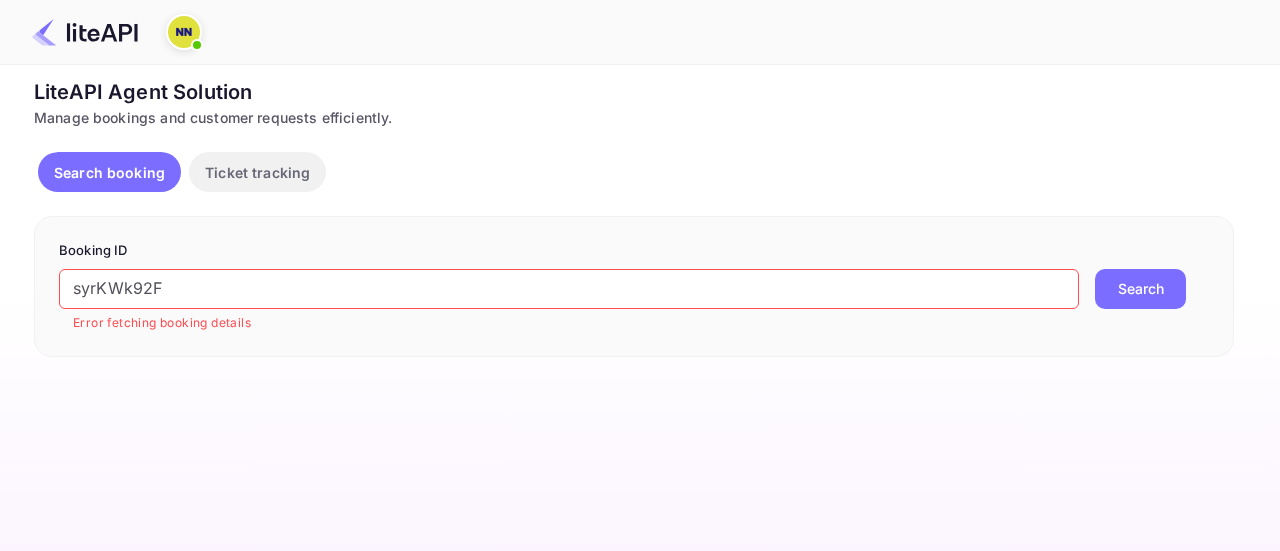 scroll, scrollTop: 0, scrollLeft: 0, axis: both 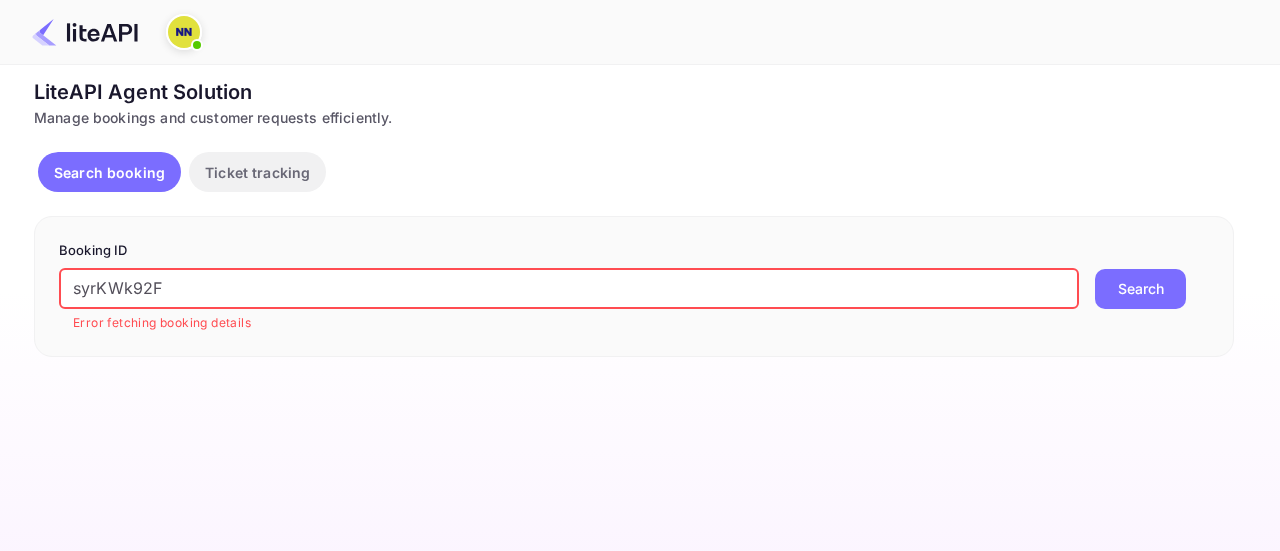 click on "Ticket   Affiliate URL https://www.nuitee.com/ Business partner name Nuitee Travel Customer Information   Calling from https://www.nuitee.com/ LiteAPI Agent Solution Manage bookings and customer requests efficiently. Search booking Ticket tracking Booking ID syrKWk92F ​ Error fetching booking details Search" at bounding box center [628, 211] 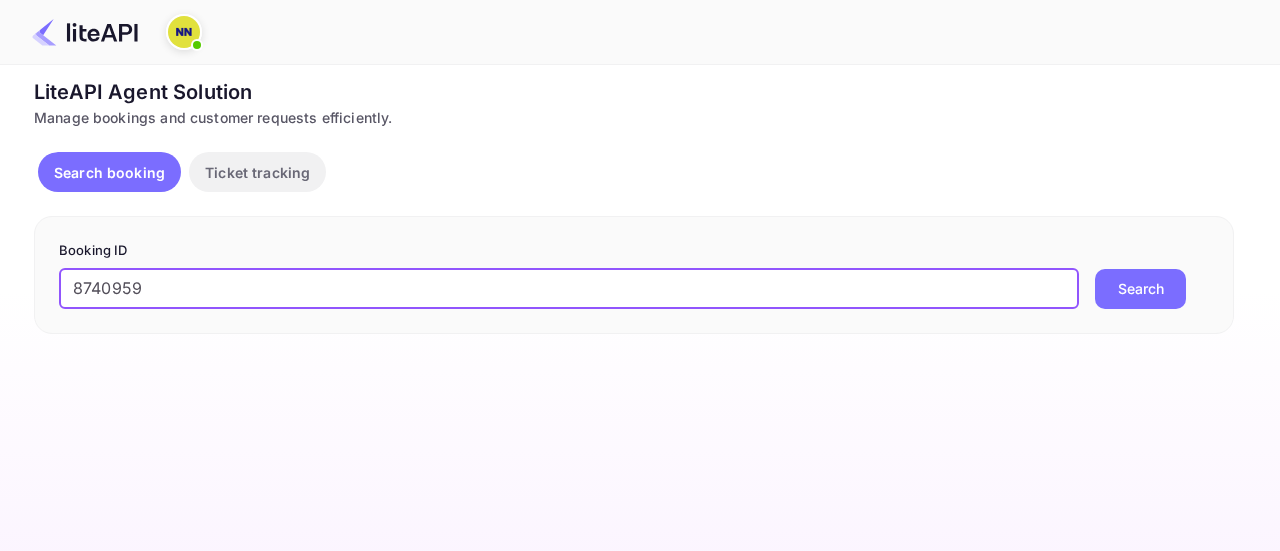 click on "Search" at bounding box center [1140, 289] 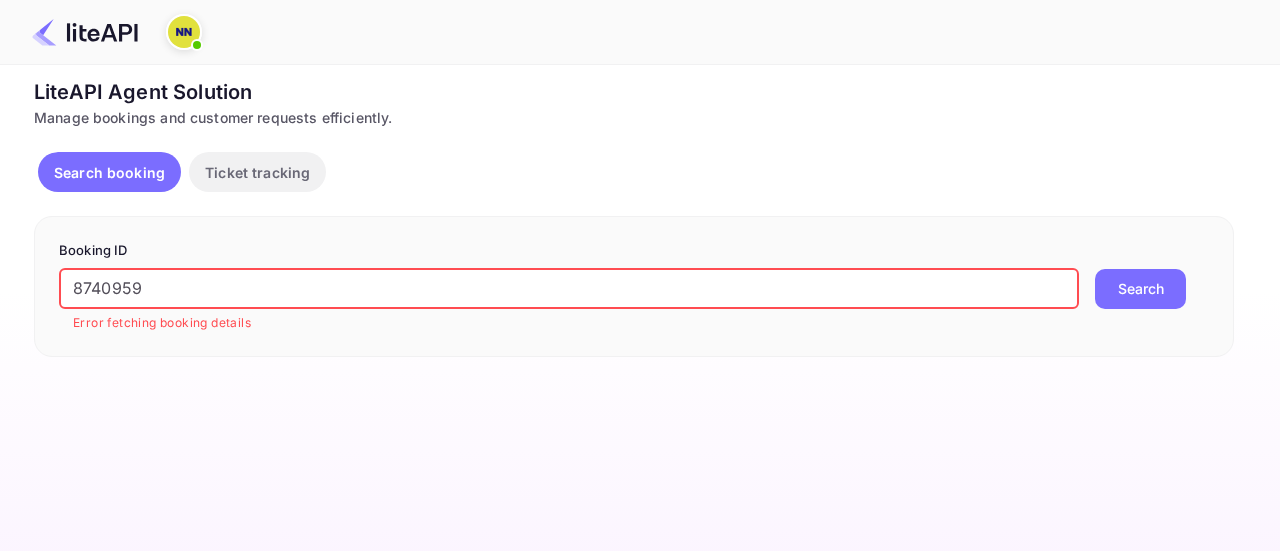 drag, startPoint x: 220, startPoint y: 281, endPoint x: 0, endPoint y: 318, distance: 223.08966 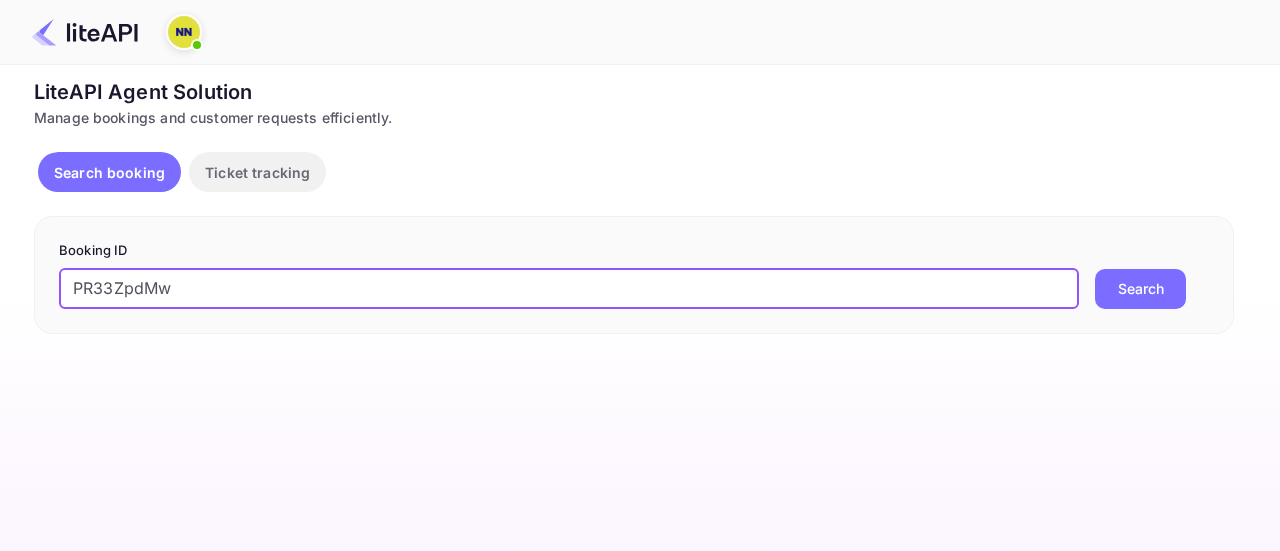 type on "PR33ZpdMw" 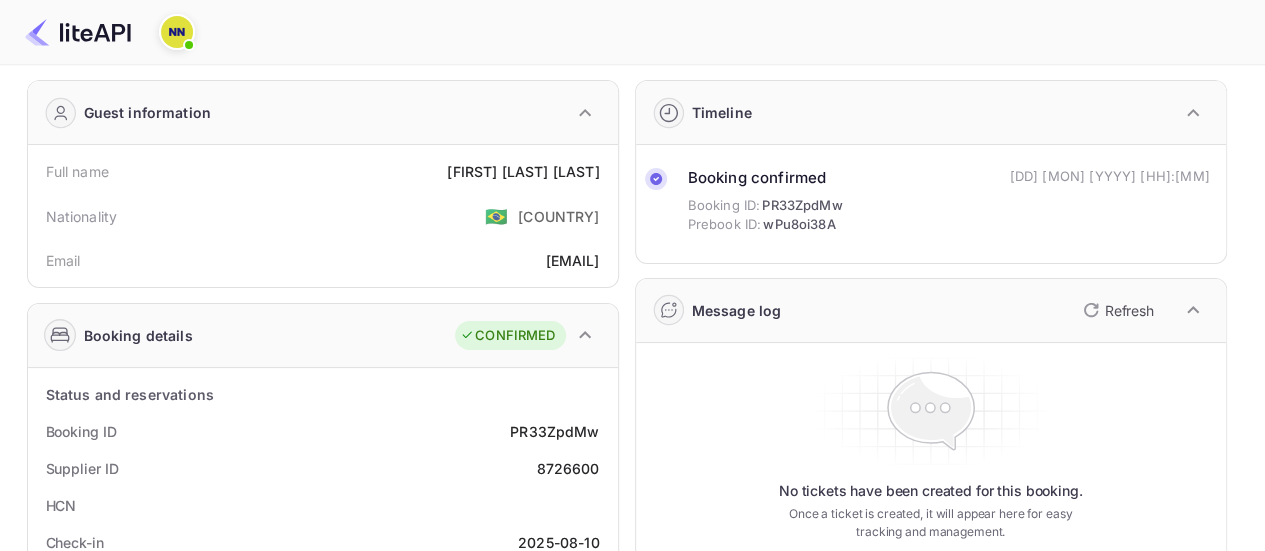 scroll, scrollTop: 0, scrollLeft: 0, axis: both 